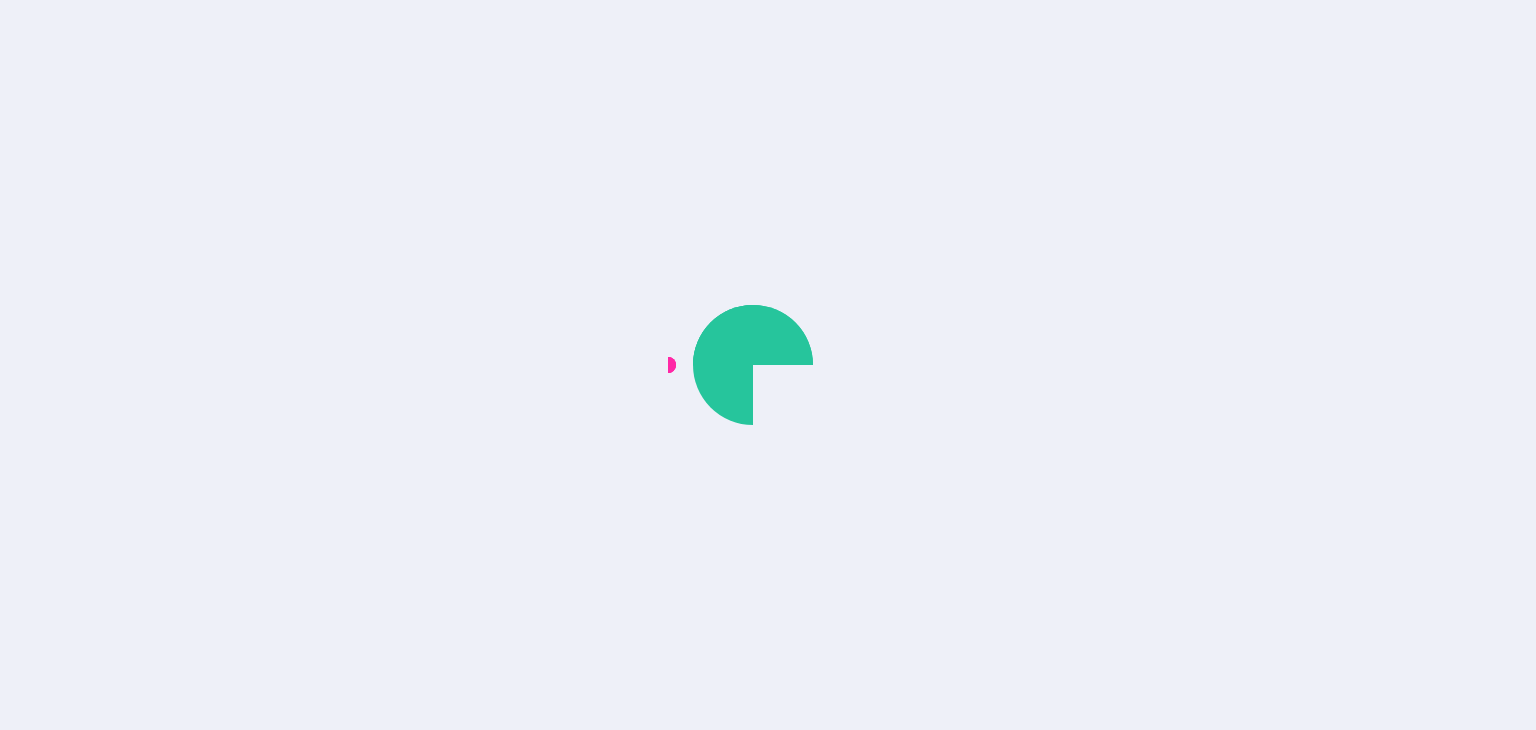 scroll, scrollTop: 0, scrollLeft: 0, axis: both 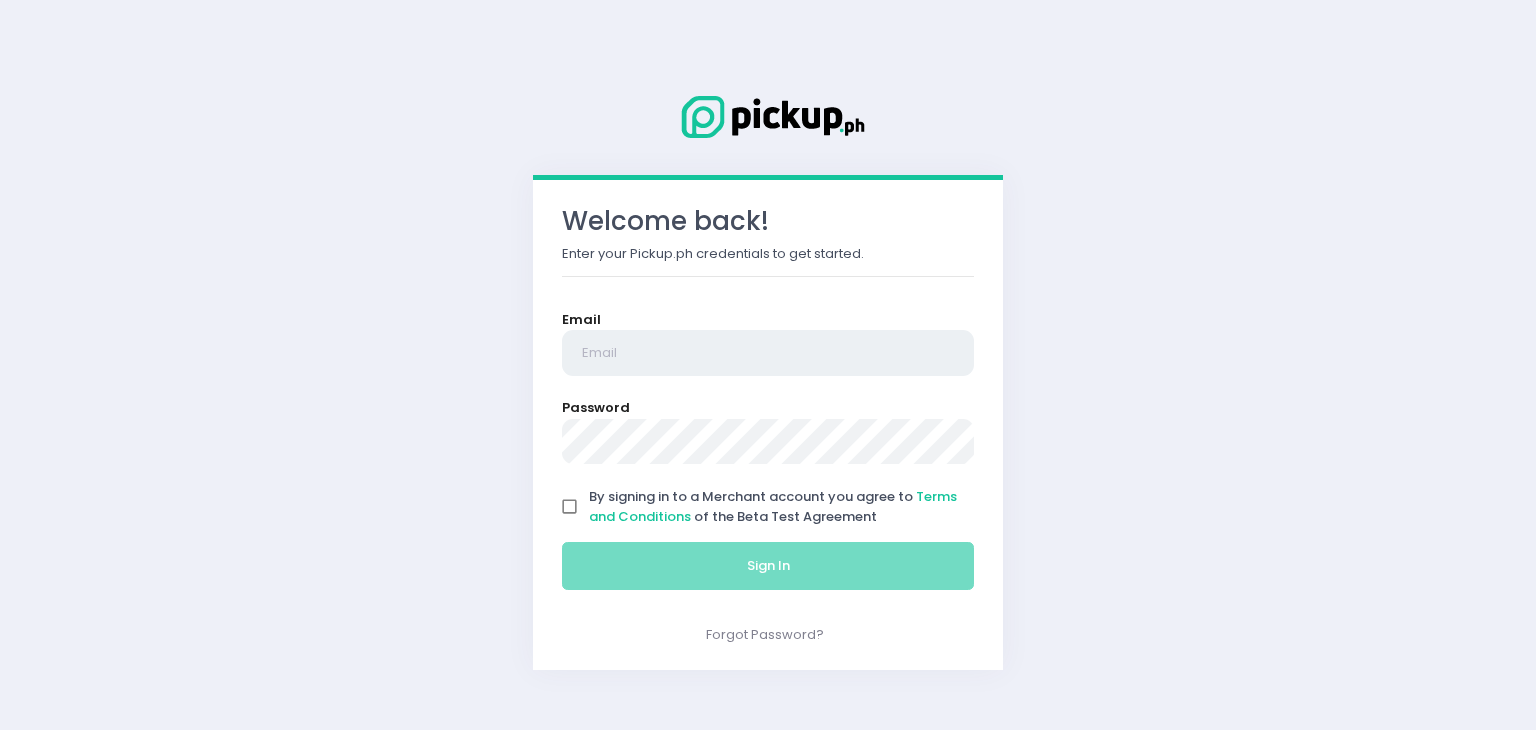 type on "[EMAIL]" 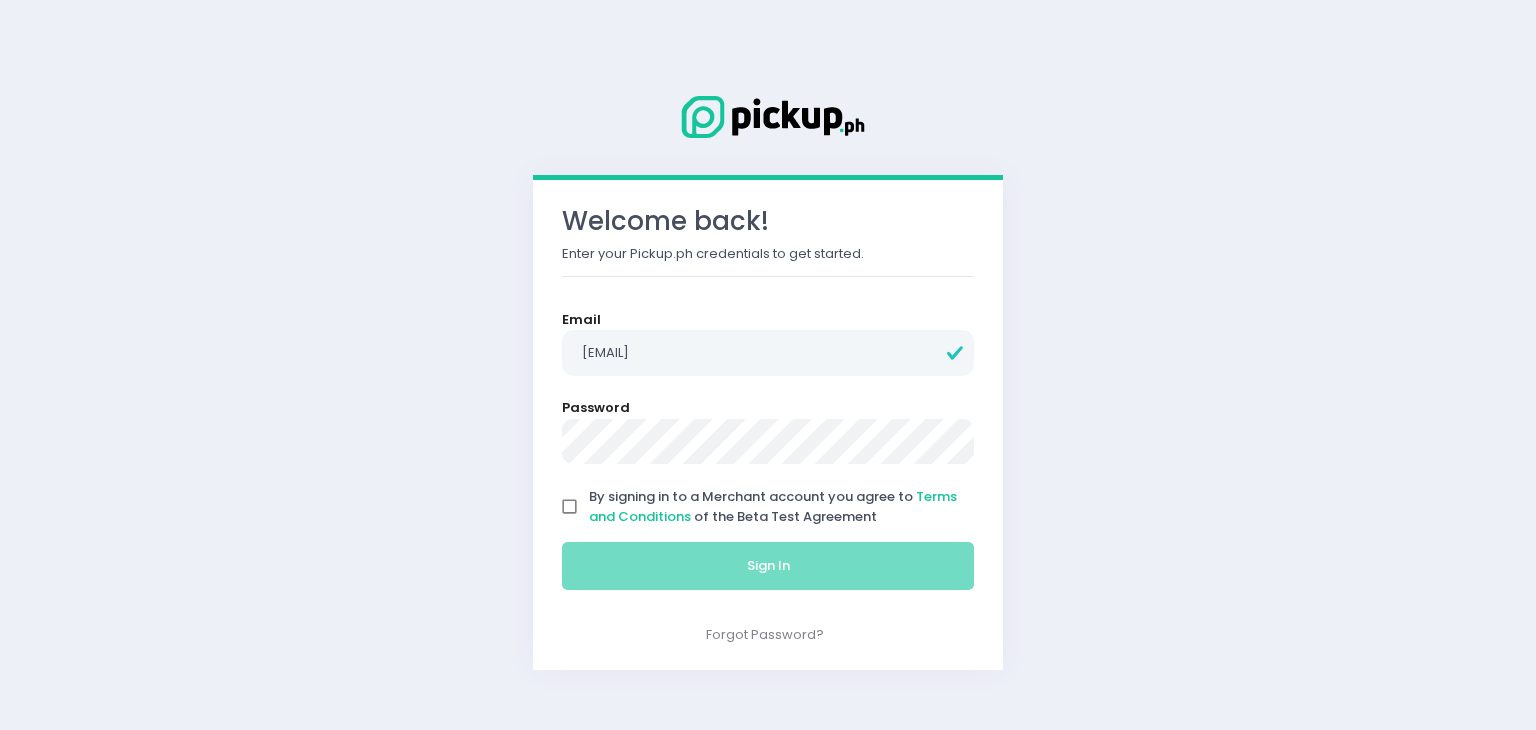 click on "By signing in to a Merchant account you agree to   Terms and Conditions   of the Beta Test Agreement" at bounding box center [570, 507] 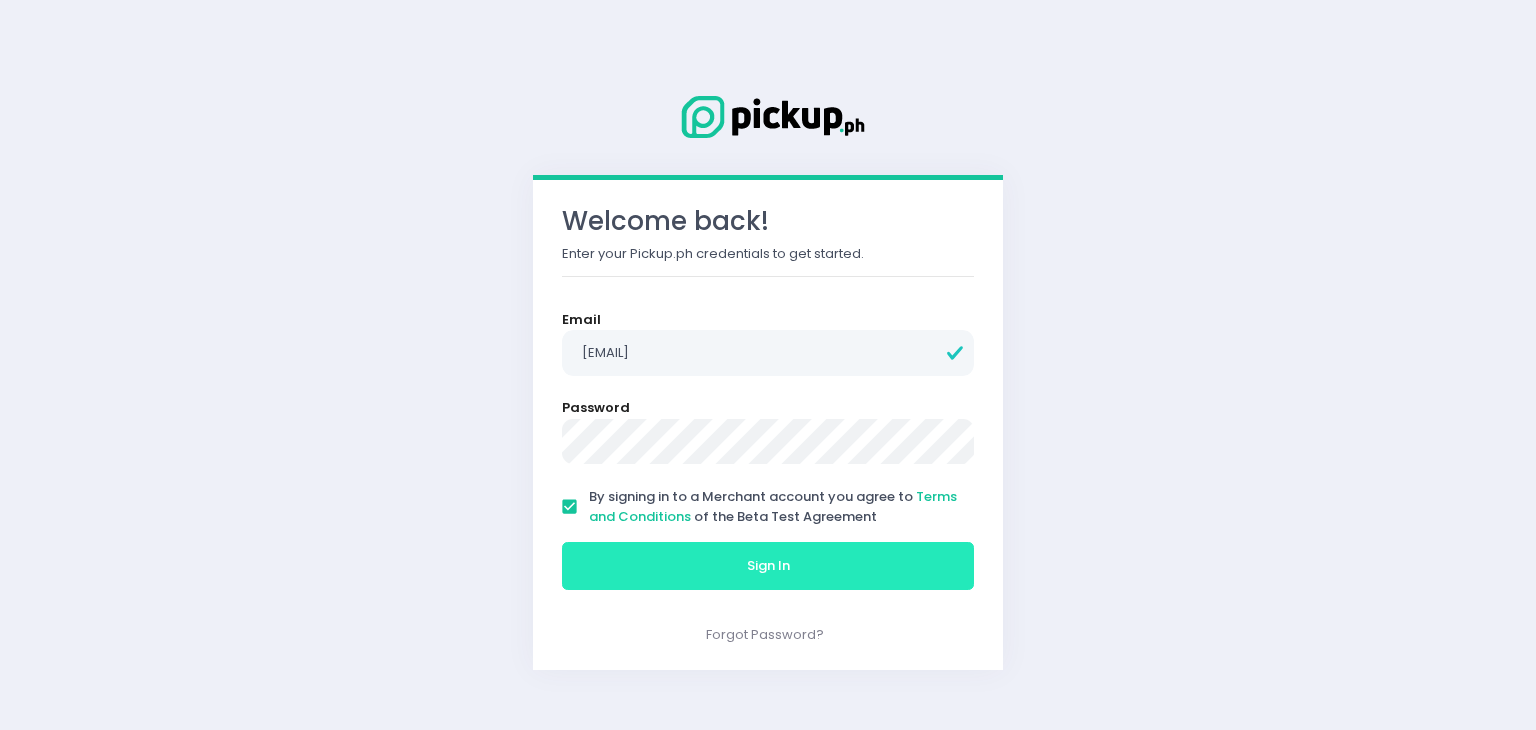 click on "Sign In" at bounding box center (768, 566) 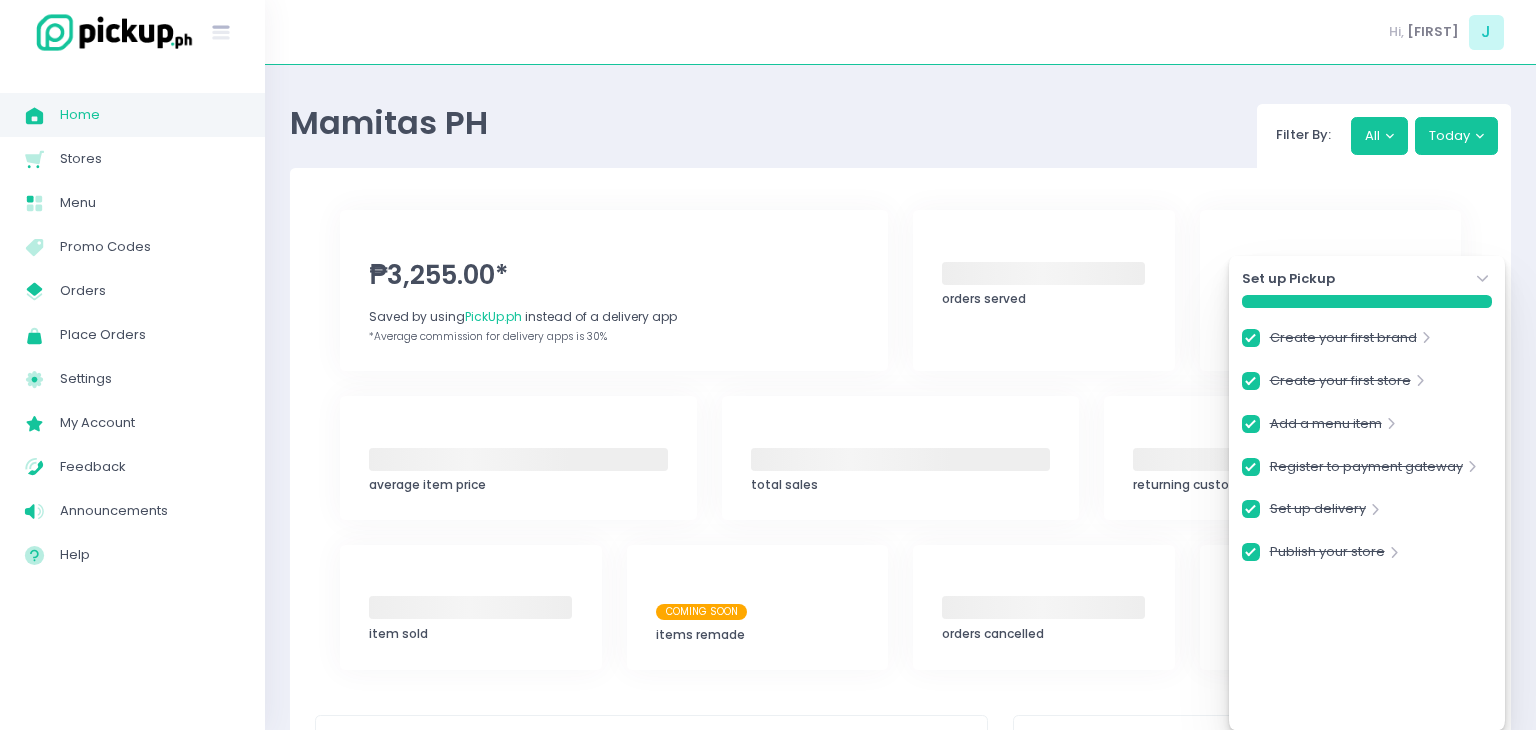 checkbox on "true" 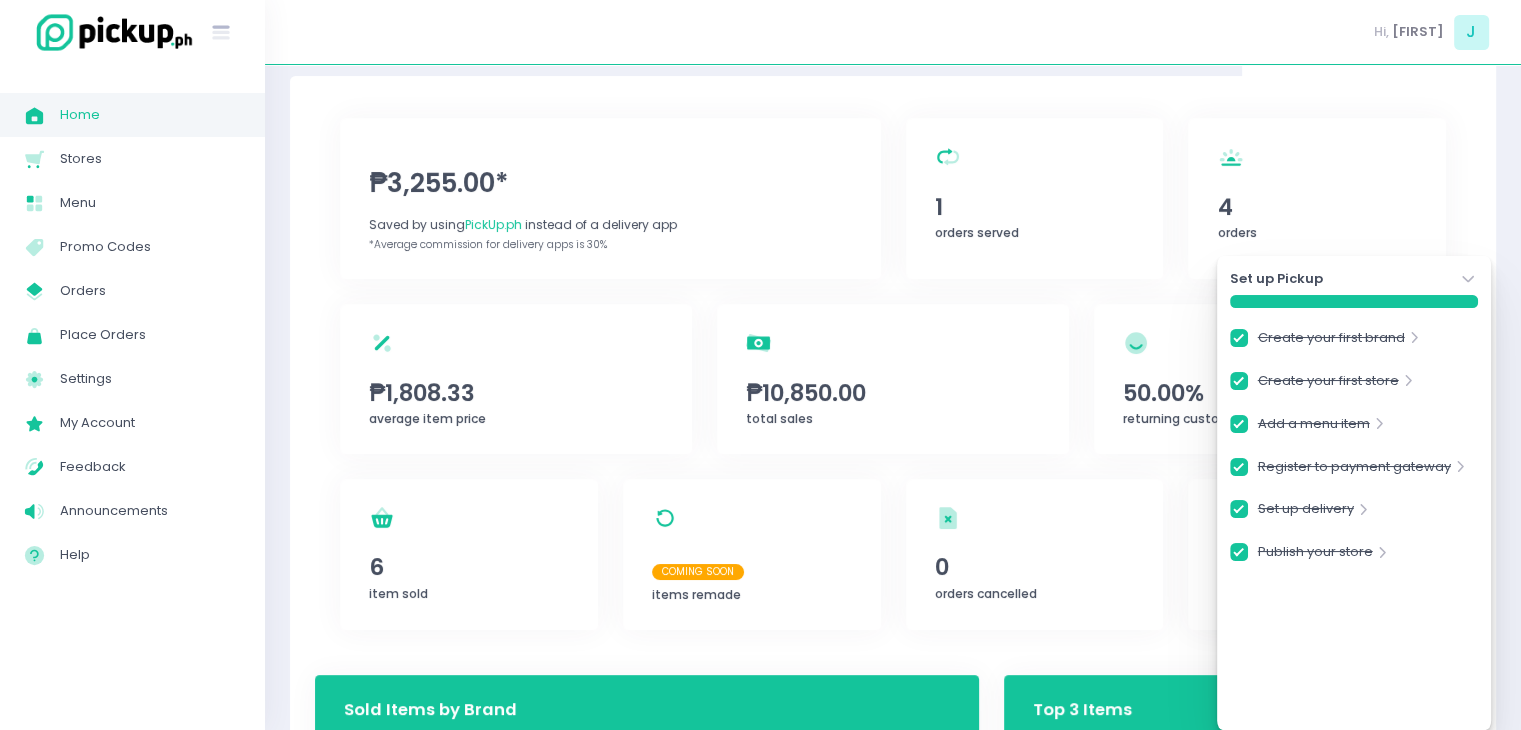 scroll, scrollTop: 200, scrollLeft: 0, axis: vertical 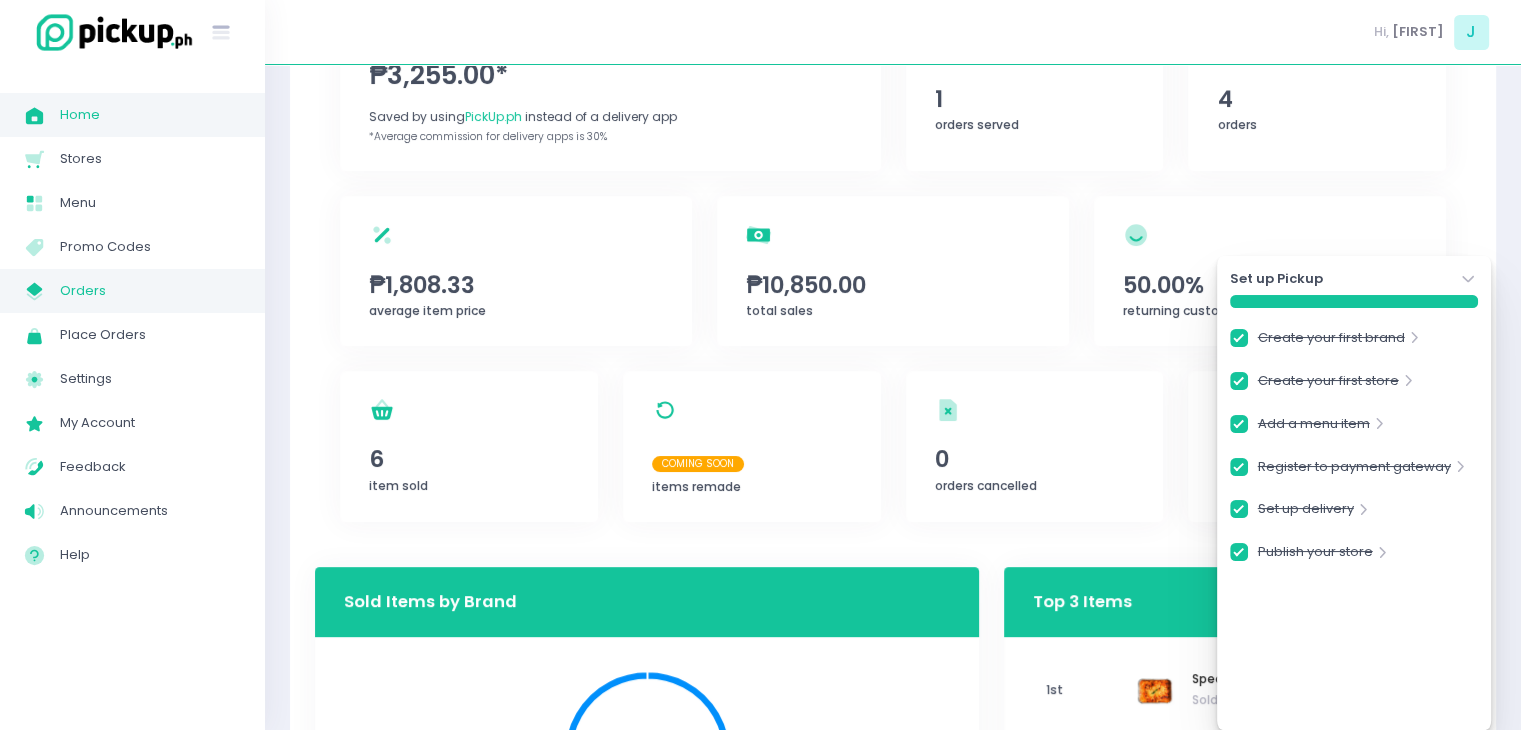 click on "Orders" at bounding box center (150, 291) 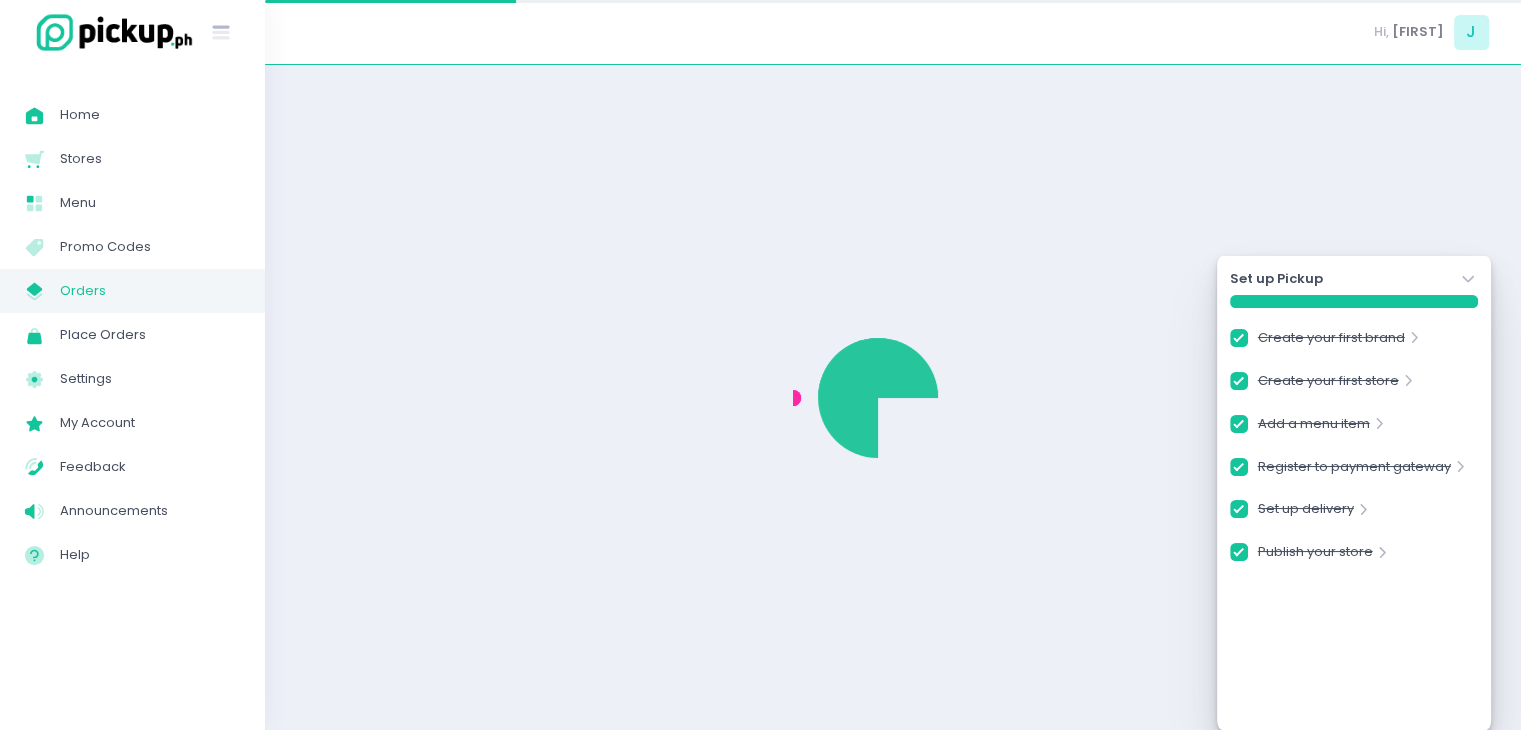 scroll, scrollTop: 0, scrollLeft: 0, axis: both 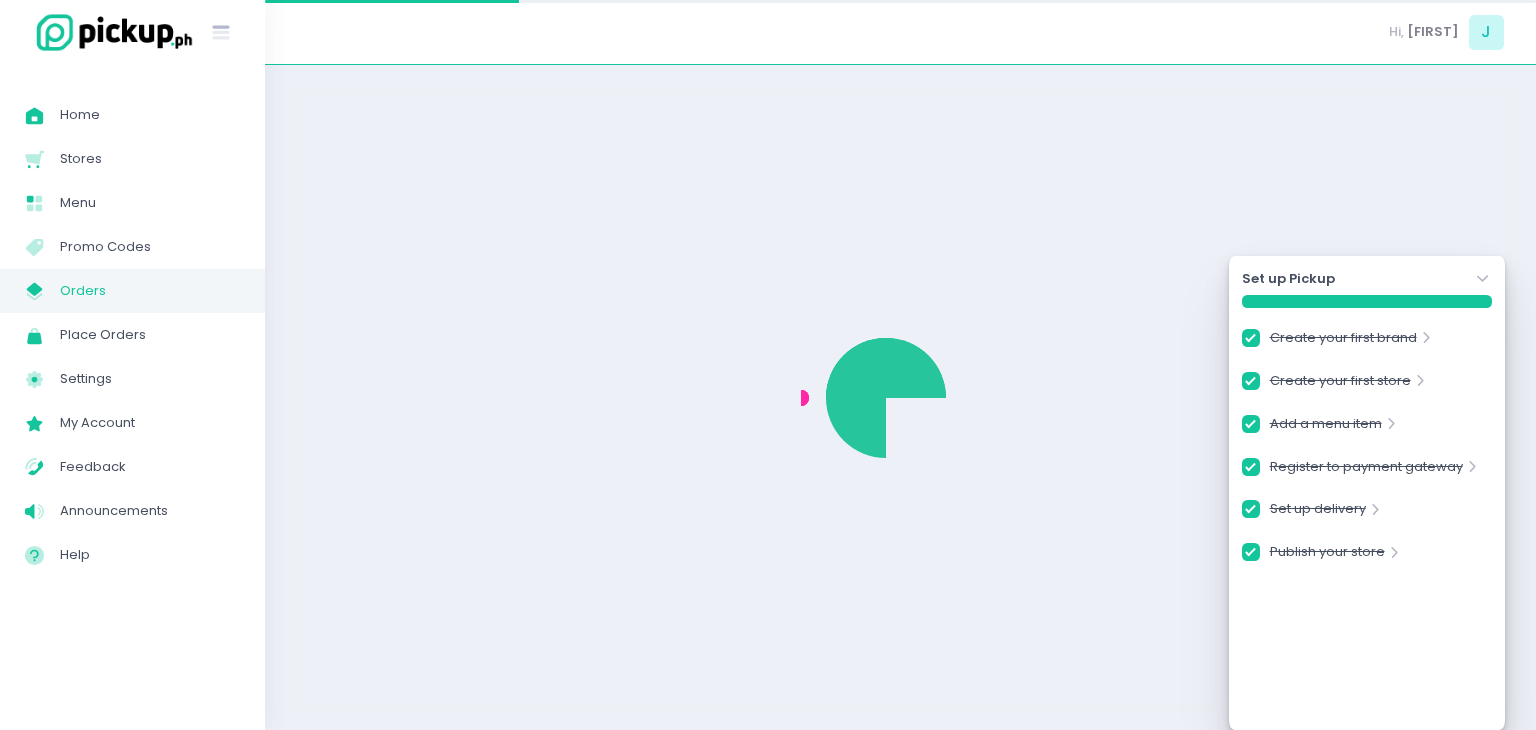 checkbox on "true" 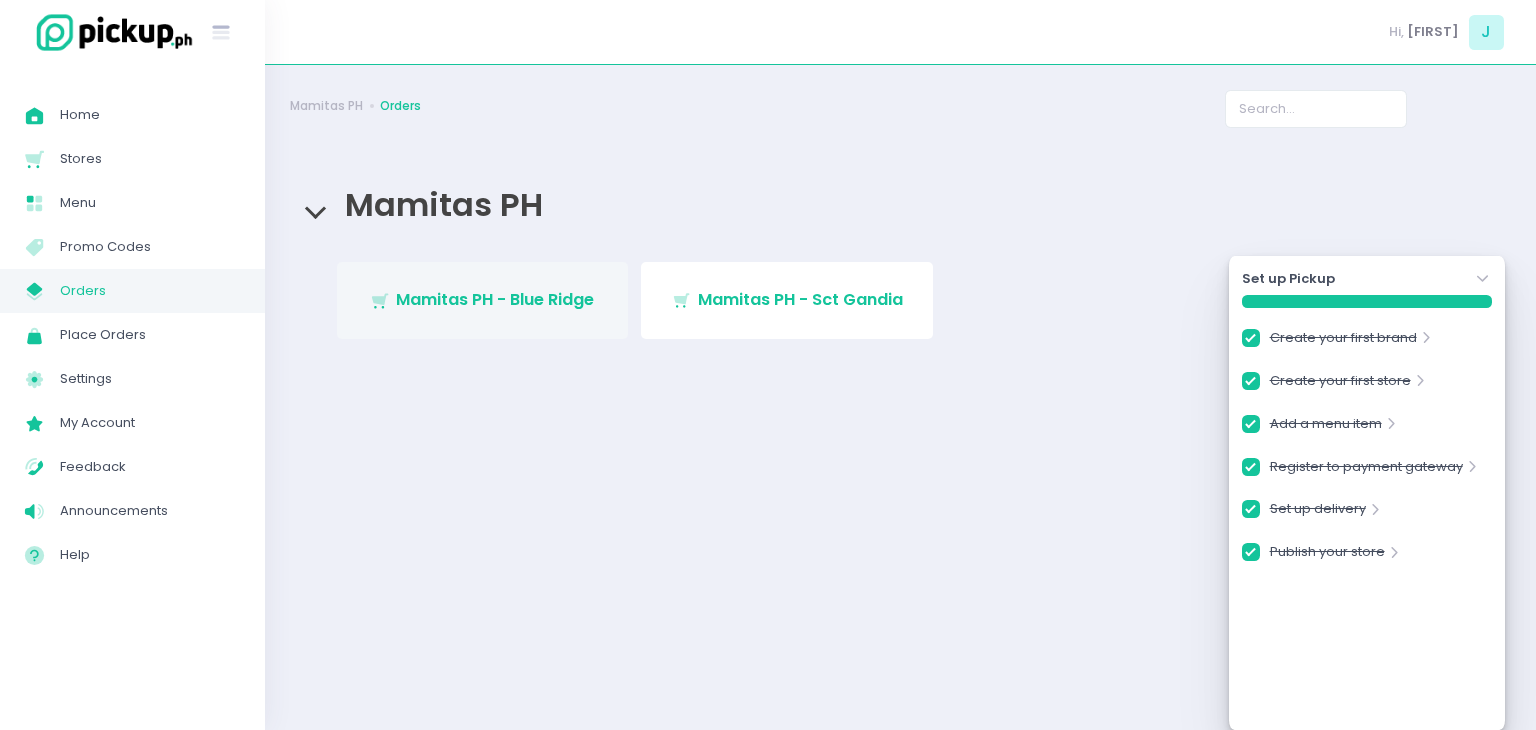 click on "Stockholm-icons / Shopping / Cart1 Created with Sketch. Mamitas PH - Blue Ridge" at bounding box center (483, 300) 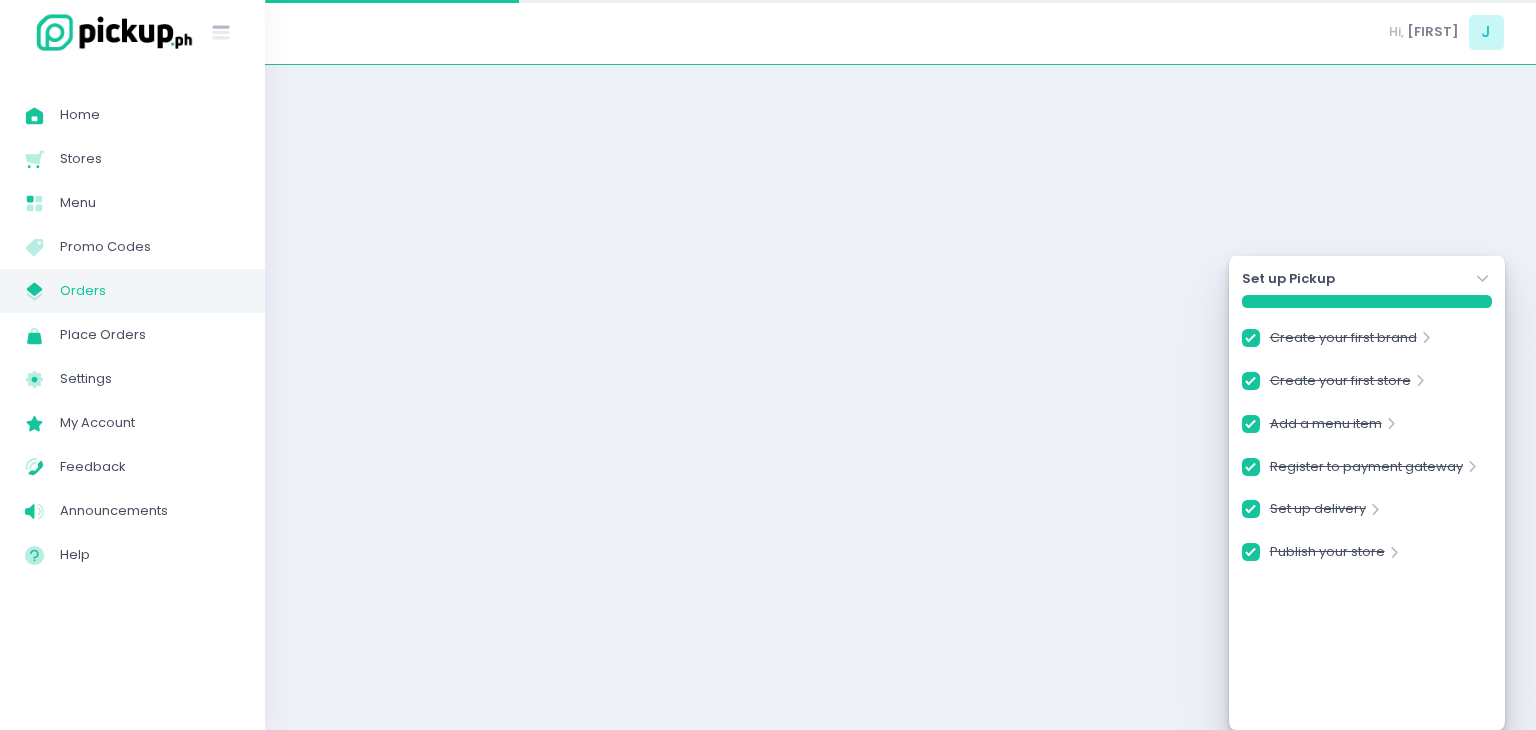 checkbox on "true" 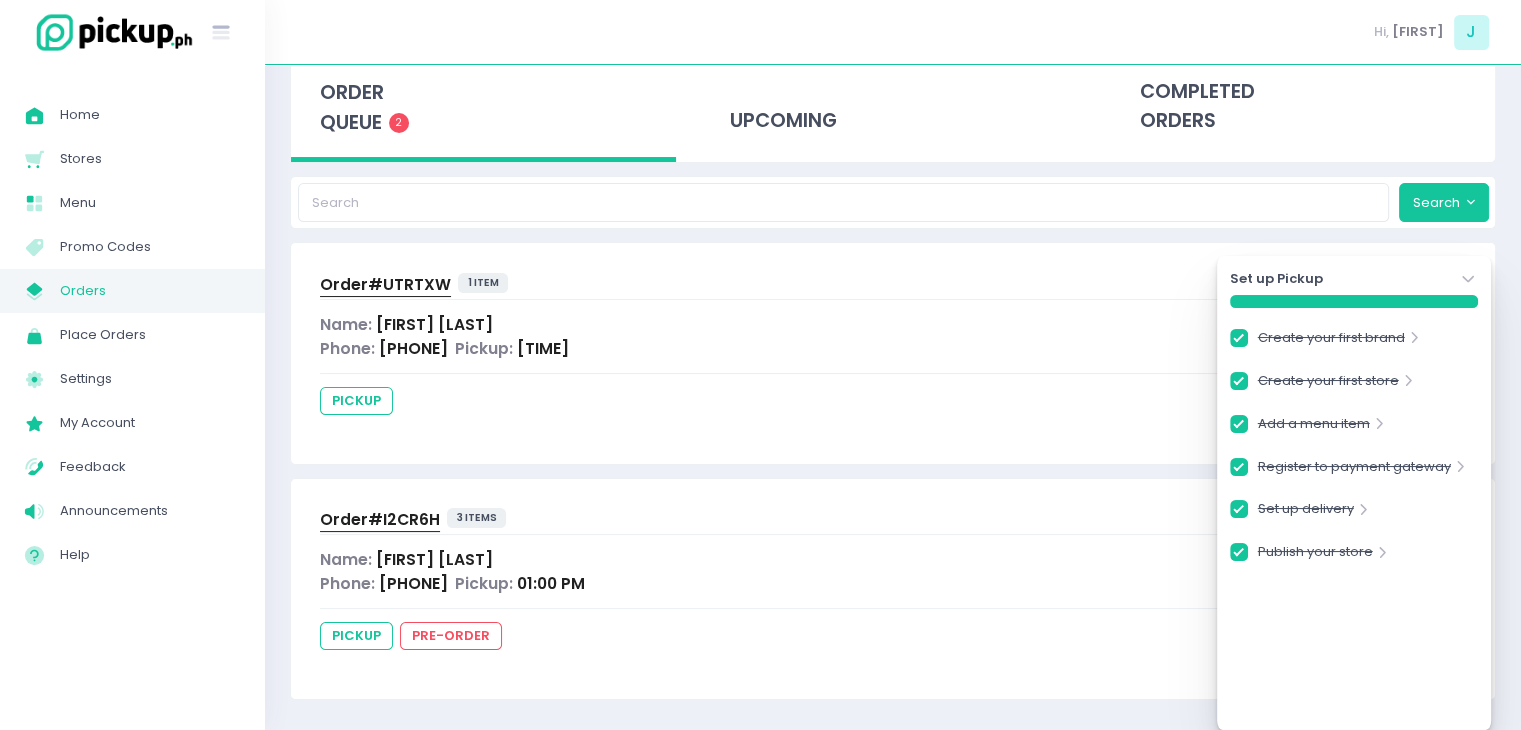 scroll, scrollTop: 115, scrollLeft: 0, axis: vertical 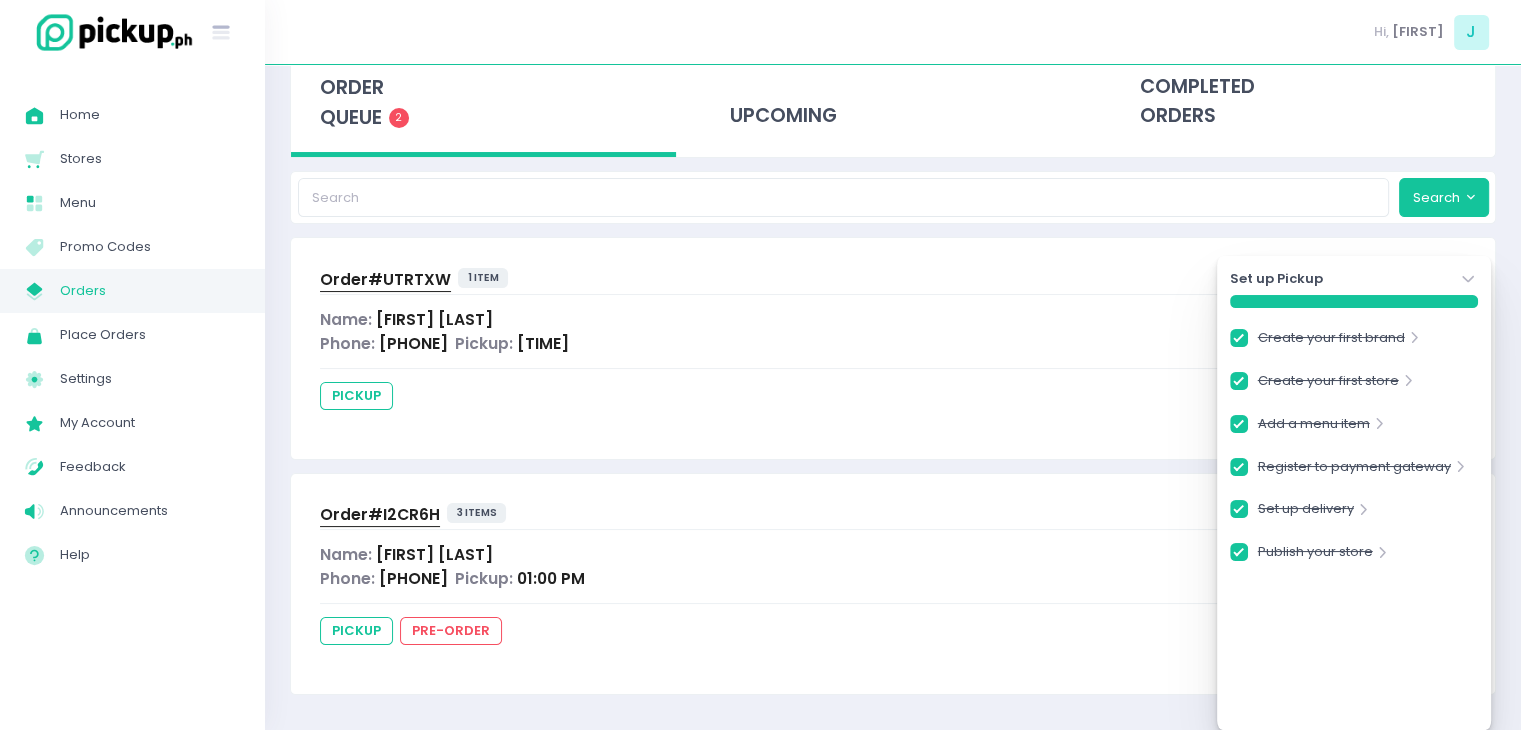 click 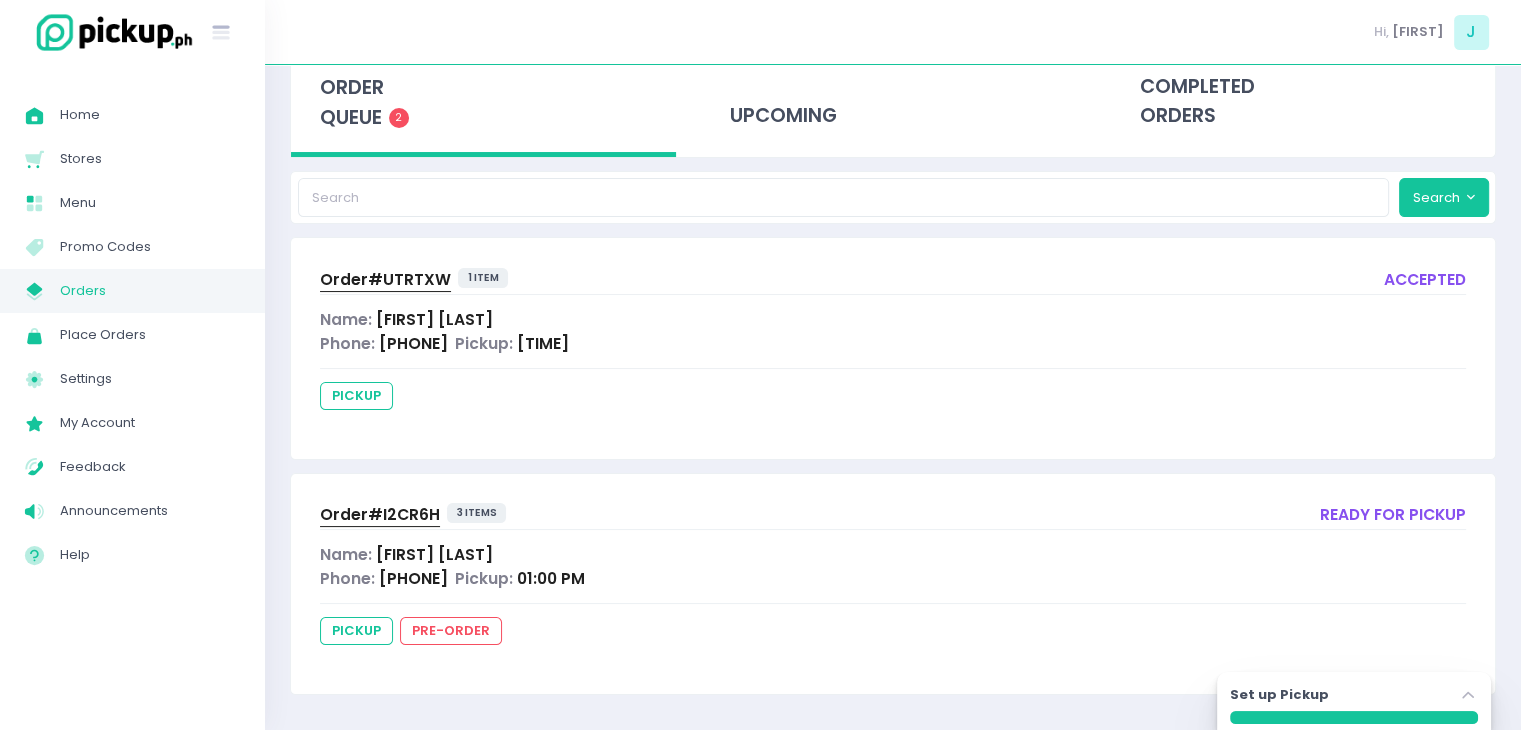 click on "[FIRST]   [LAST]" at bounding box center [434, 319] 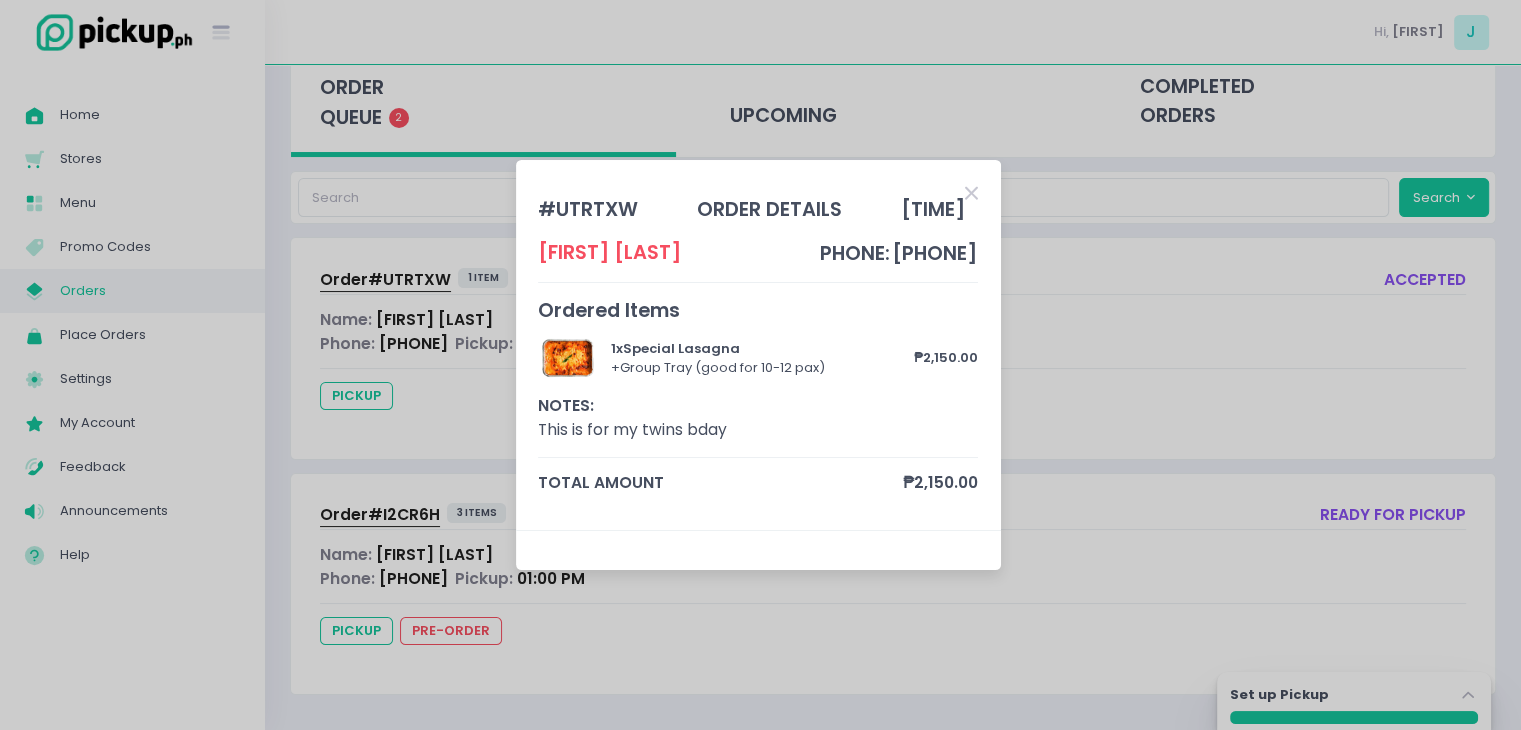 click at bounding box center [971, 193] 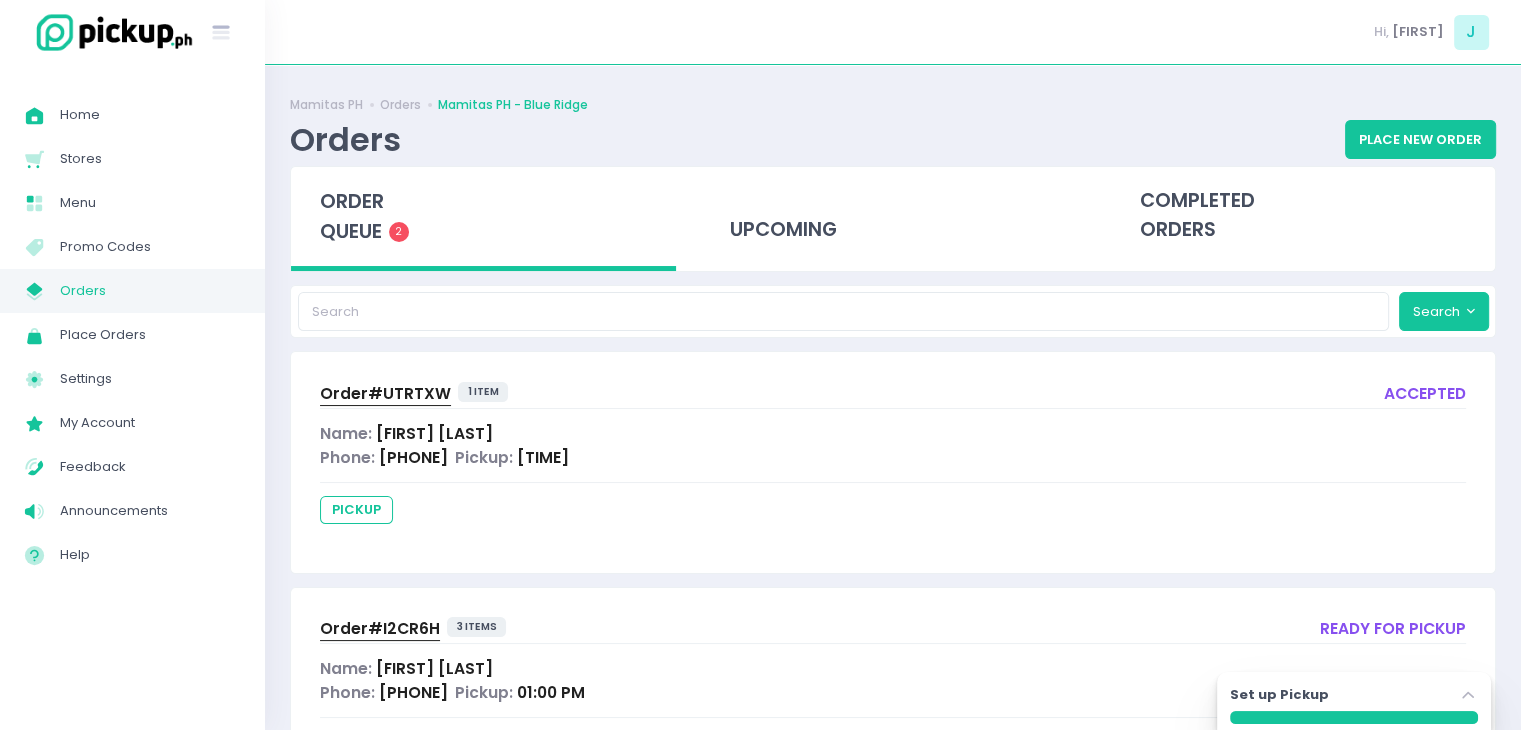 scroll, scrollTop: 0, scrollLeft: 0, axis: both 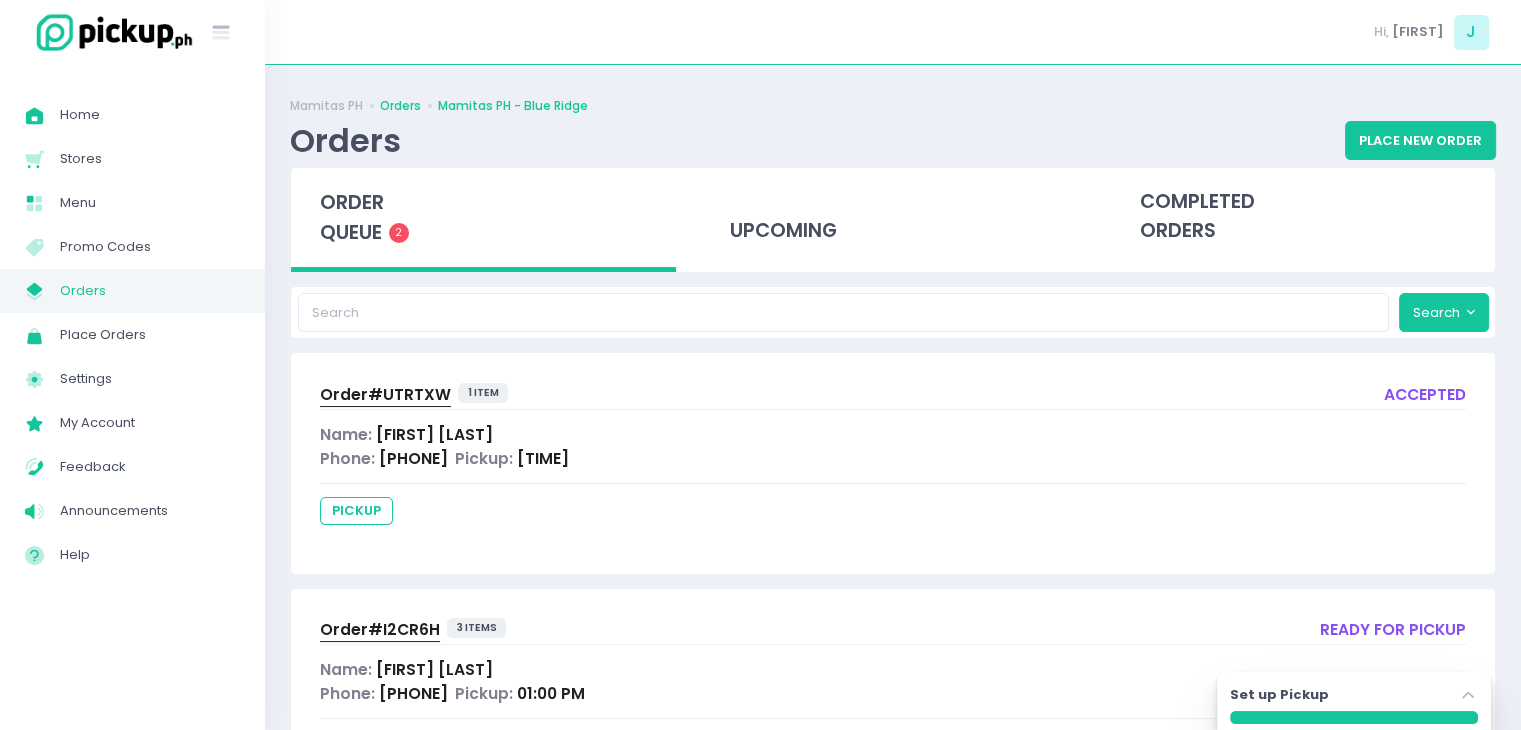 click on "Orders" at bounding box center [400, 106] 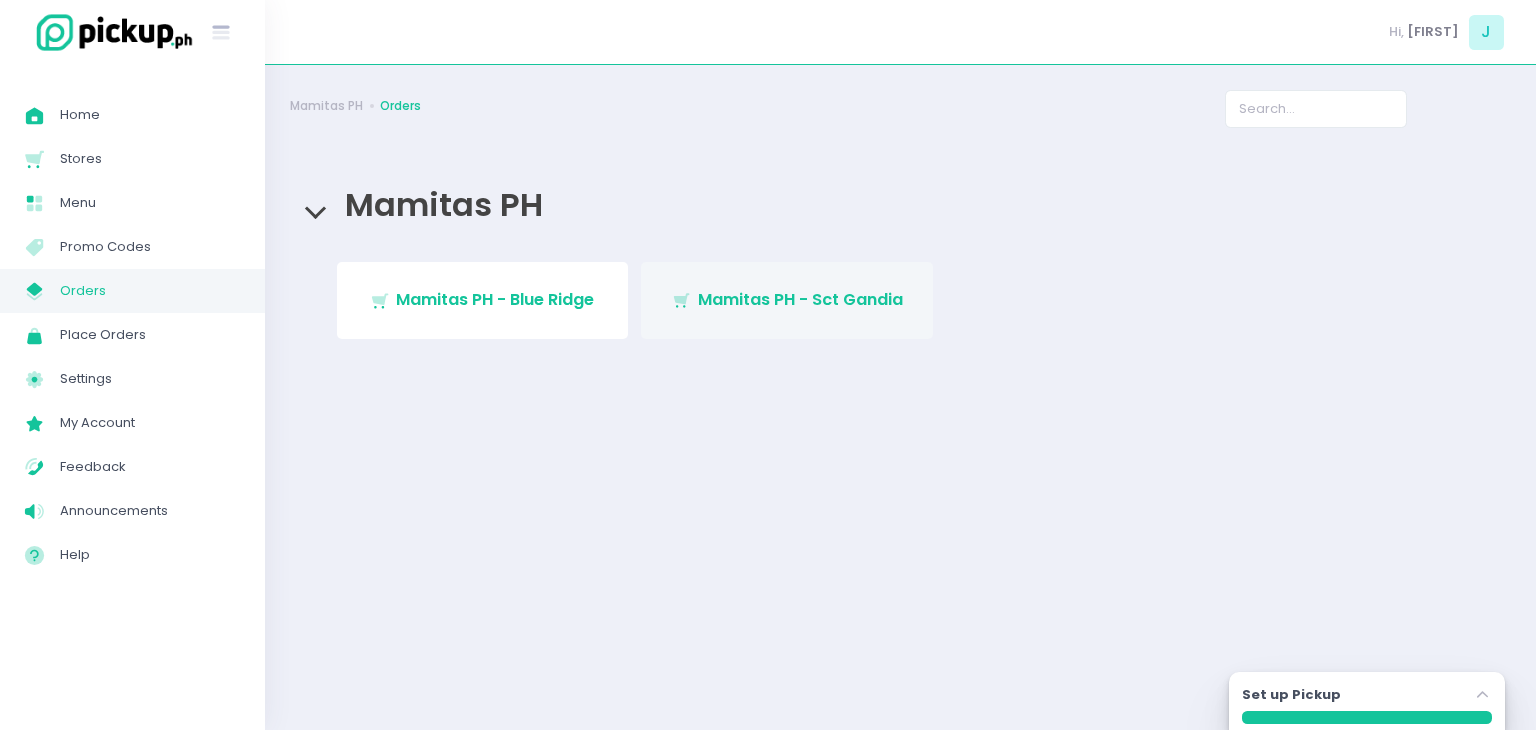 click on "Mamitas PH - Sct Gandia" at bounding box center [800, 299] 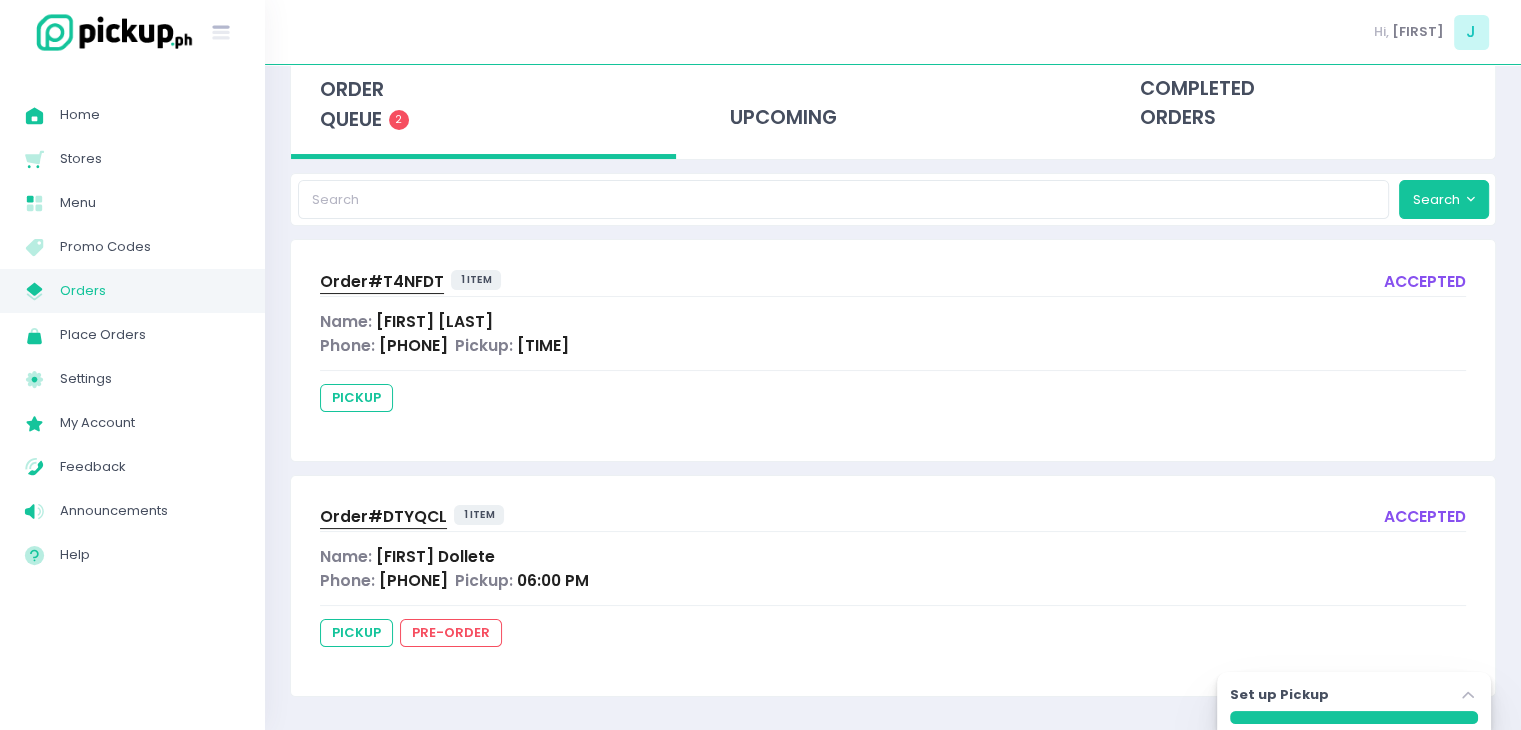 scroll, scrollTop: 115, scrollLeft: 0, axis: vertical 